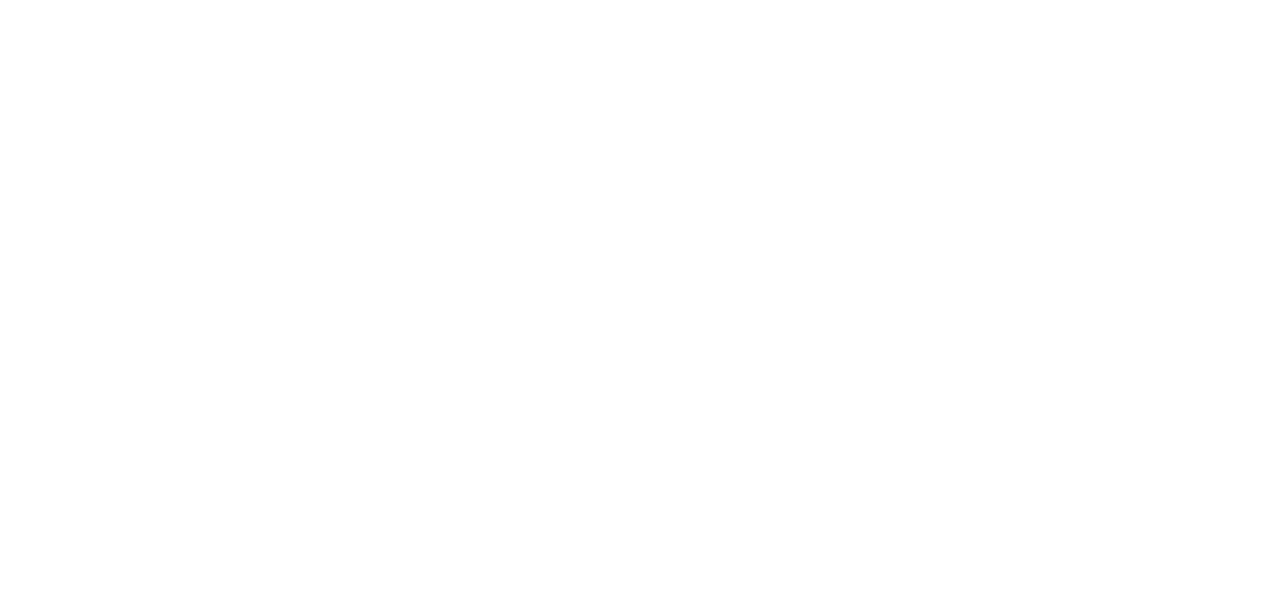 scroll, scrollTop: 0, scrollLeft: 0, axis: both 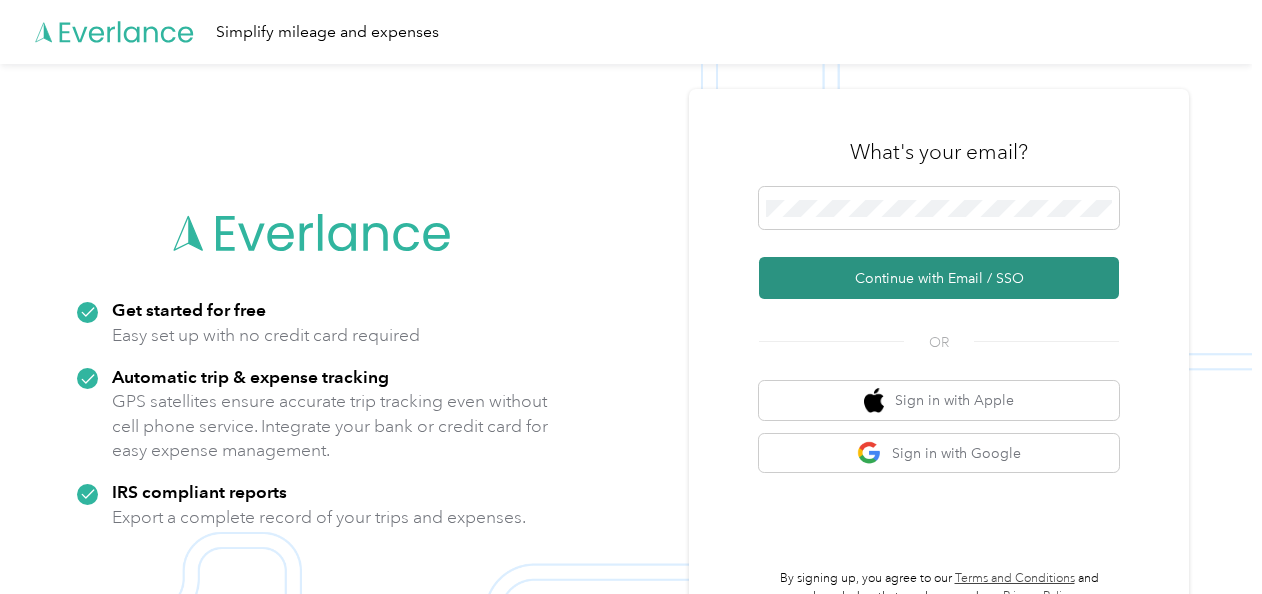 click on "Continue with Email / SSO" at bounding box center [939, 278] 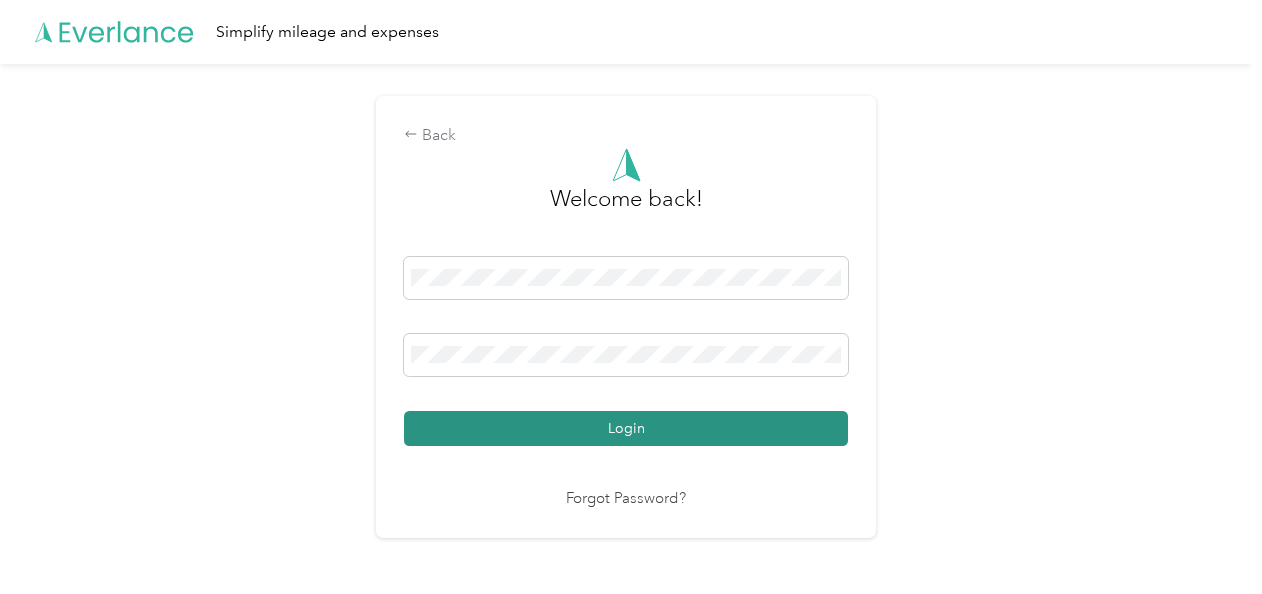 click on "Login" at bounding box center (626, 428) 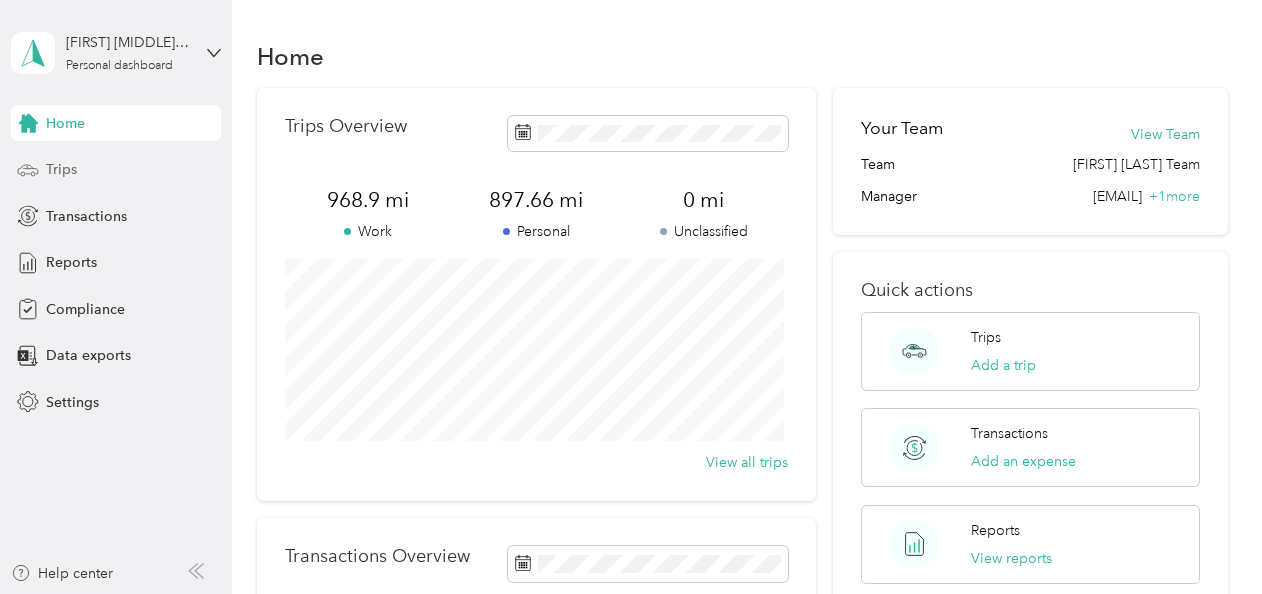 click on "Trips" at bounding box center (116, 170) 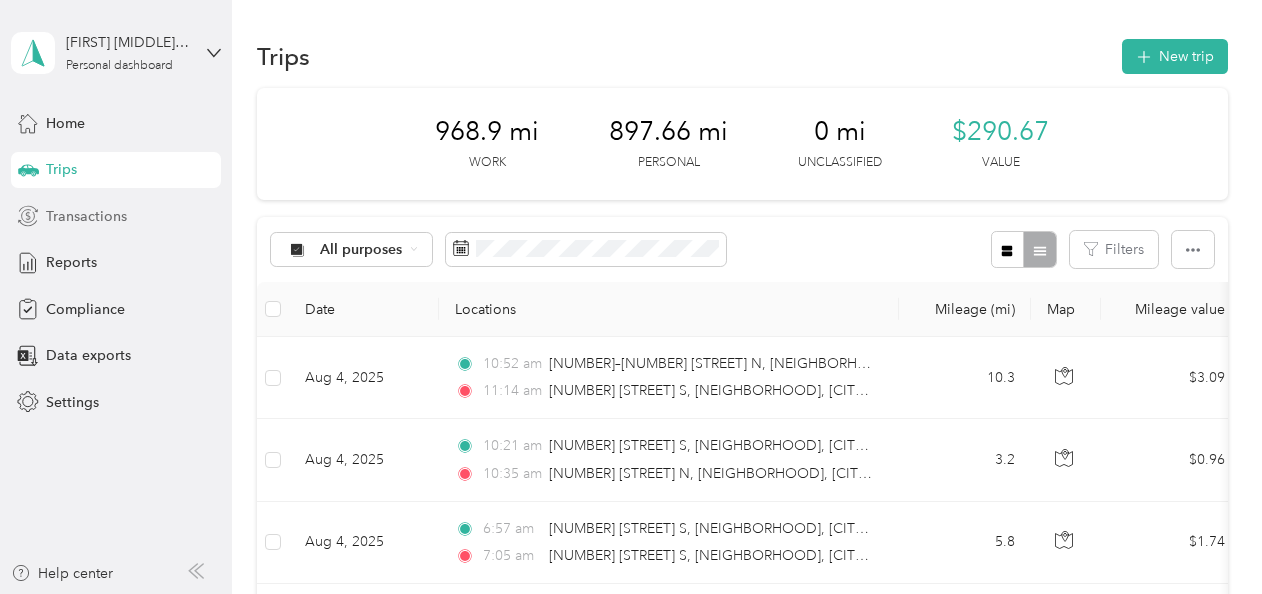 click on "Transactions" at bounding box center [86, 216] 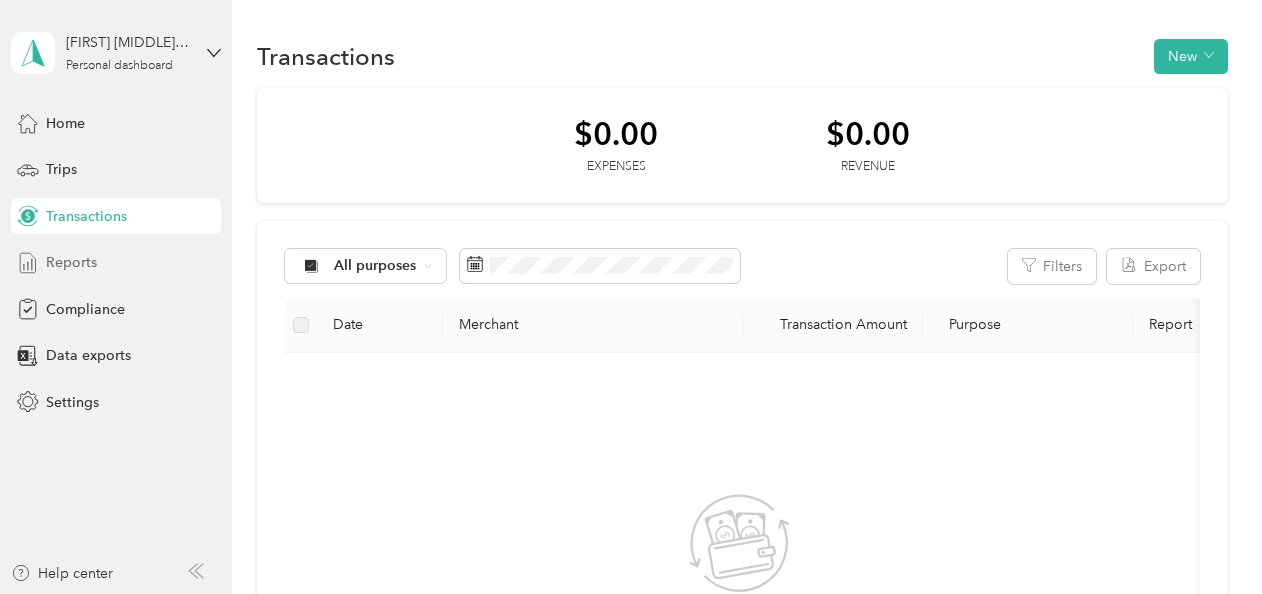 click on "Reports" at bounding box center (71, 262) 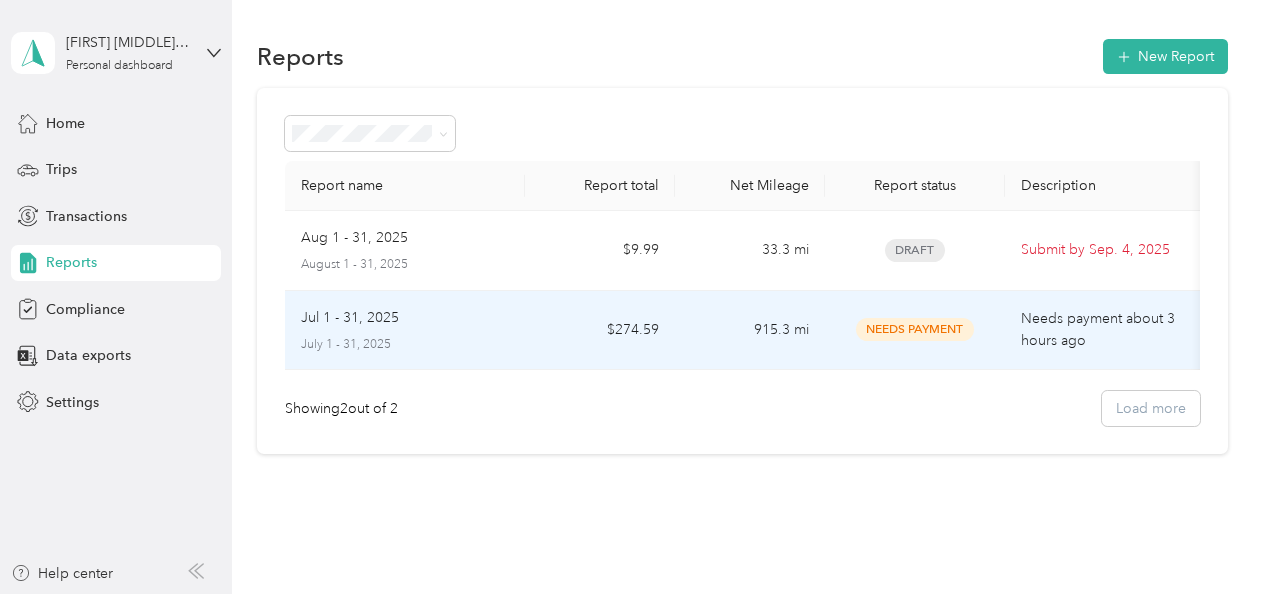 click on "915.3 mi" at bounding box center (750, 331) 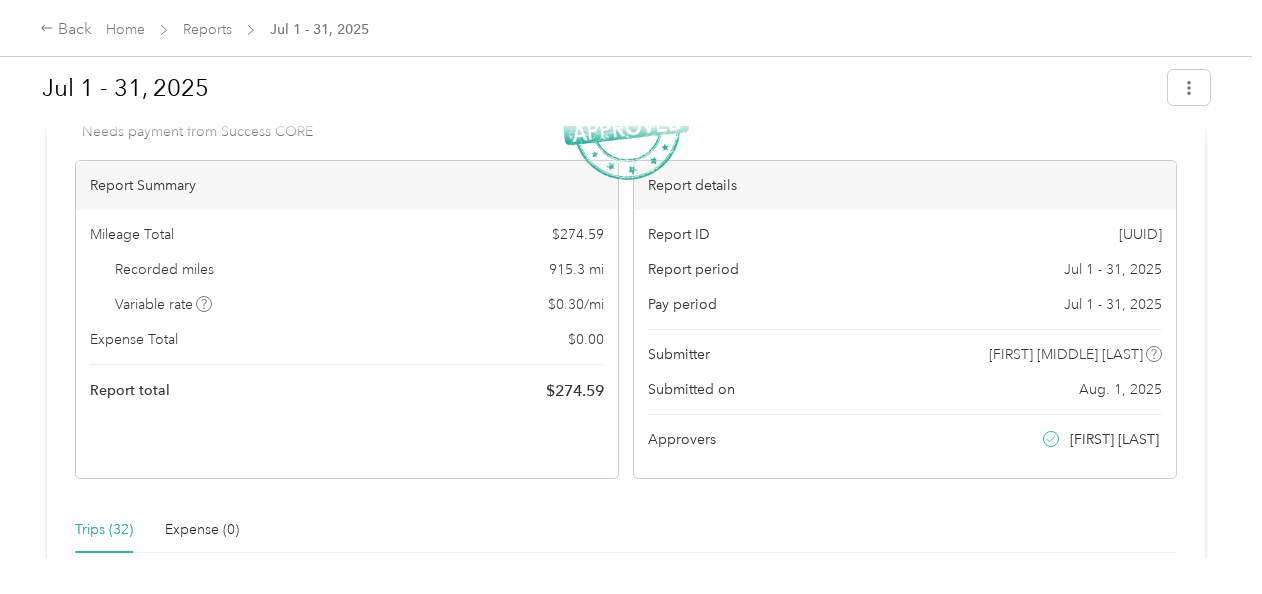 scroll, scrollTop: 80, scrollLeft: 0, axis: vertical 